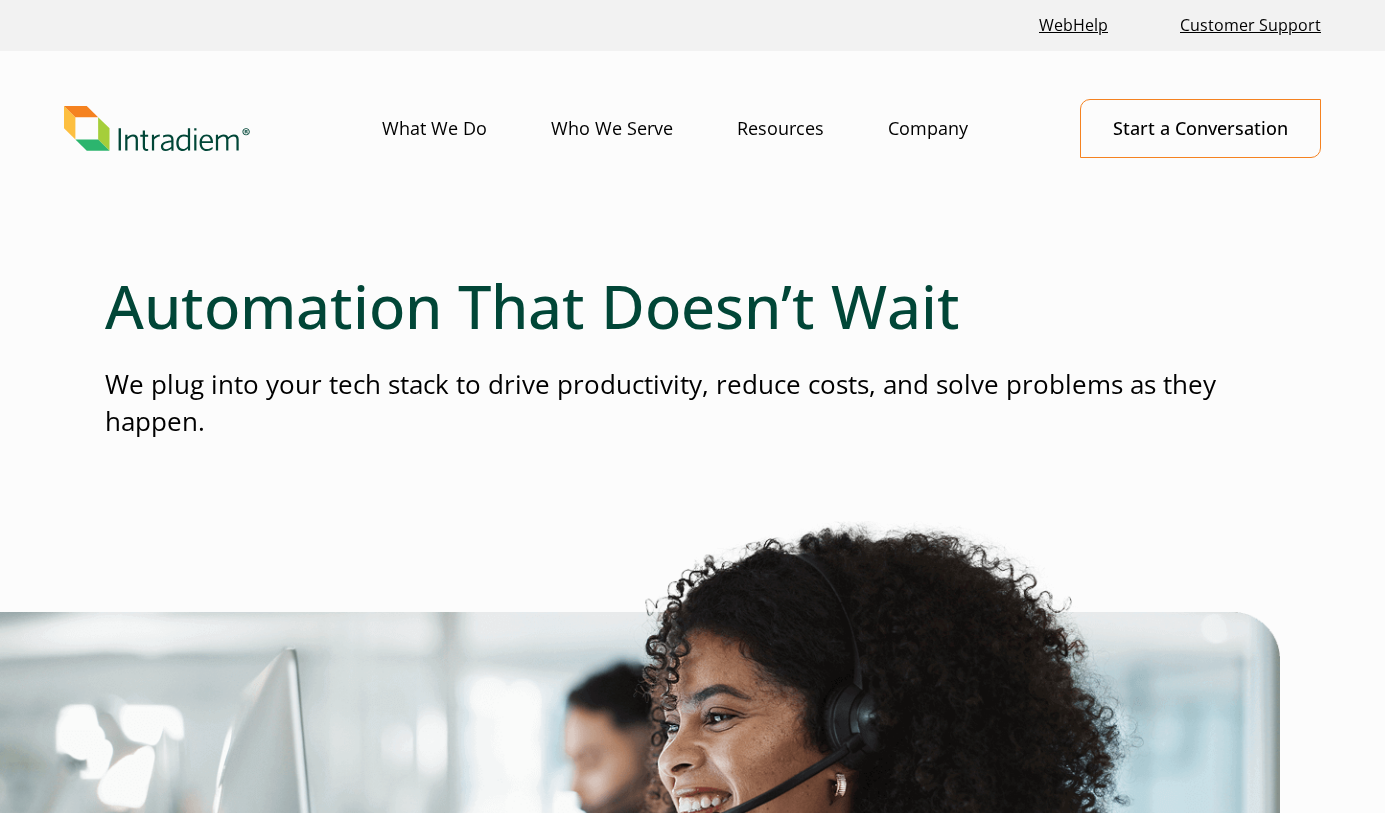 scroll, scrollTop: 5626, scrollLeft: 0, axis: vertical 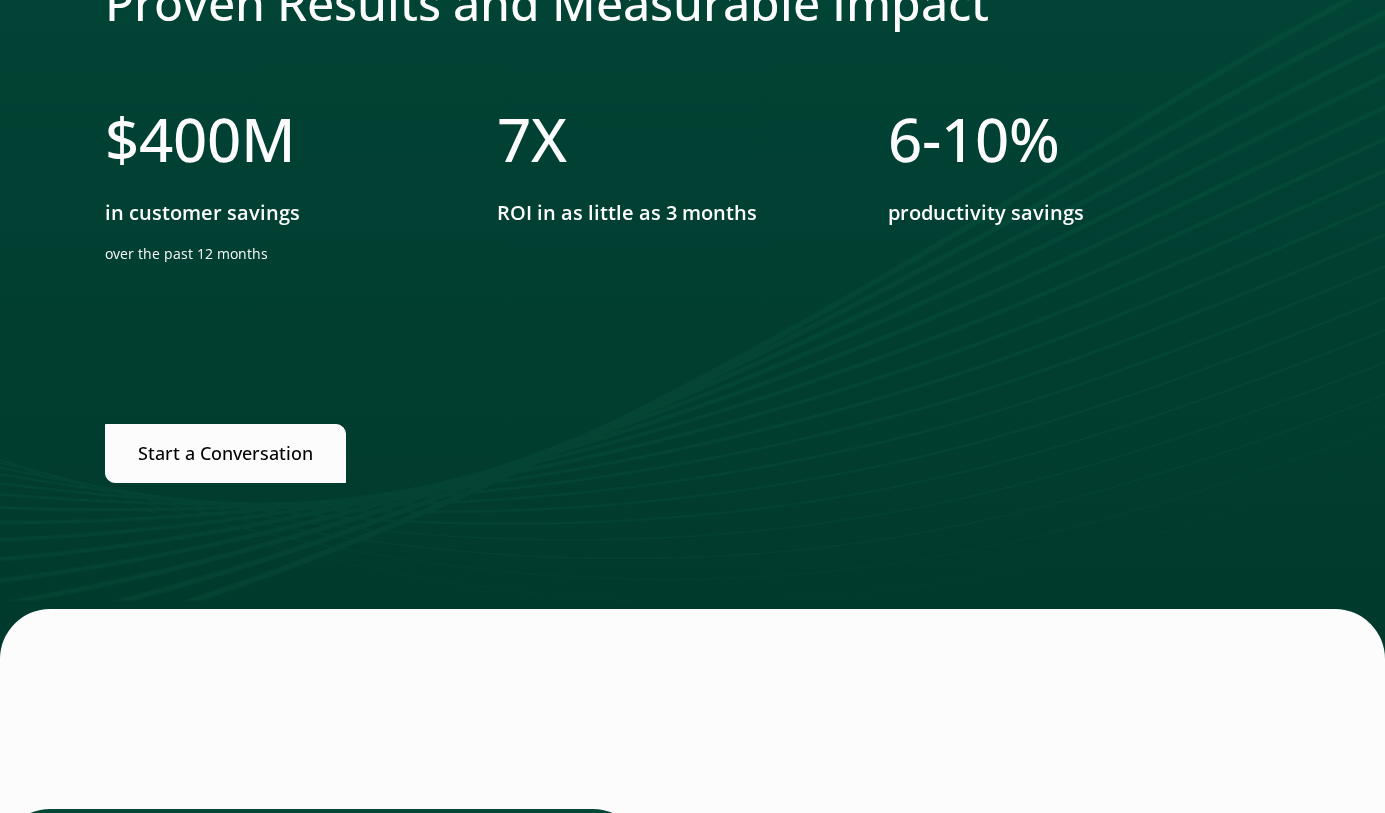 click on "Start a Conversation" at bounding box center (225, 453) 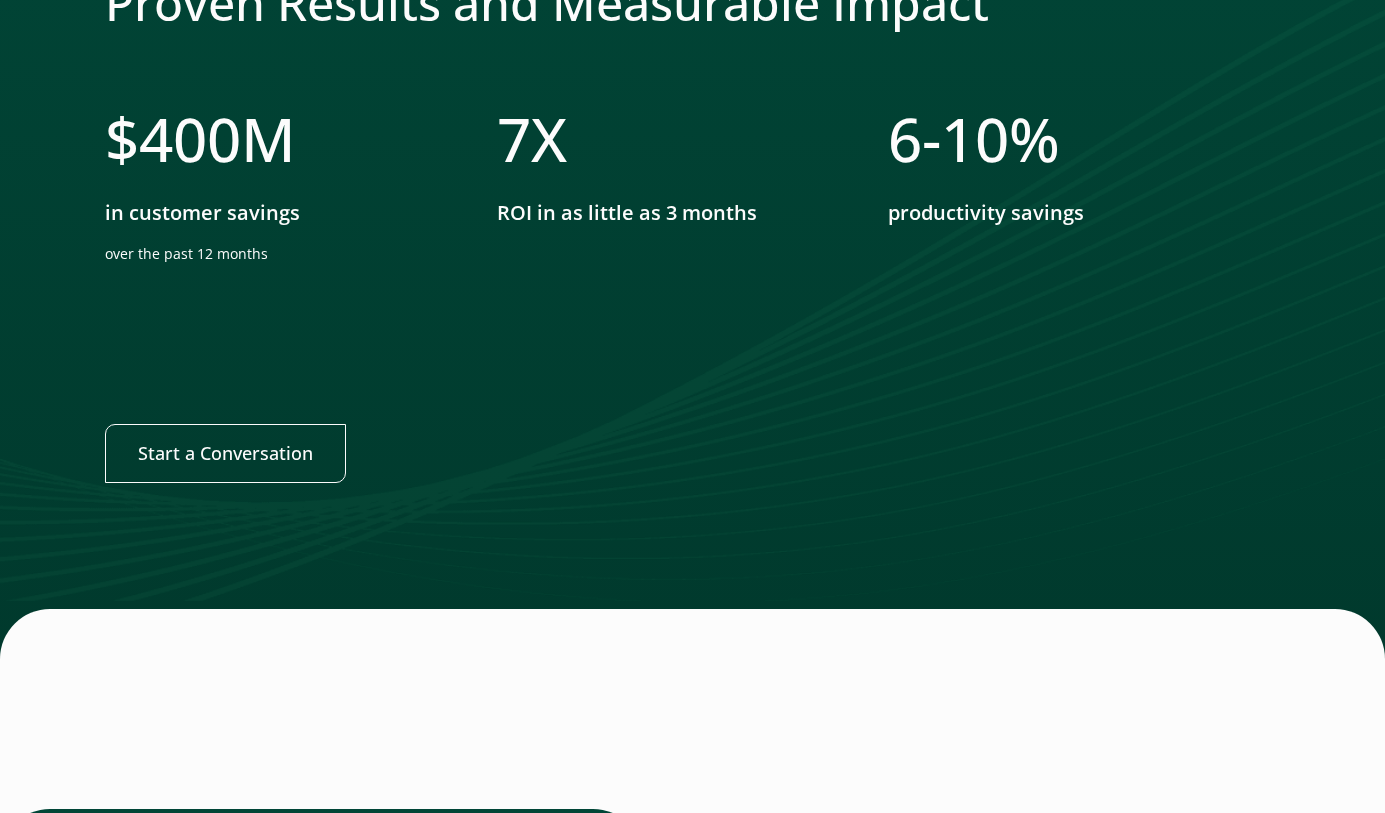 click on "Proven Results and Measurable Impact
$ 400 M in customer savings over the past 12 months 7 X ROI in as little as 3 months 6- 10 % productivity savings​
Start a Conversation" at bounding box center [692, -2429] 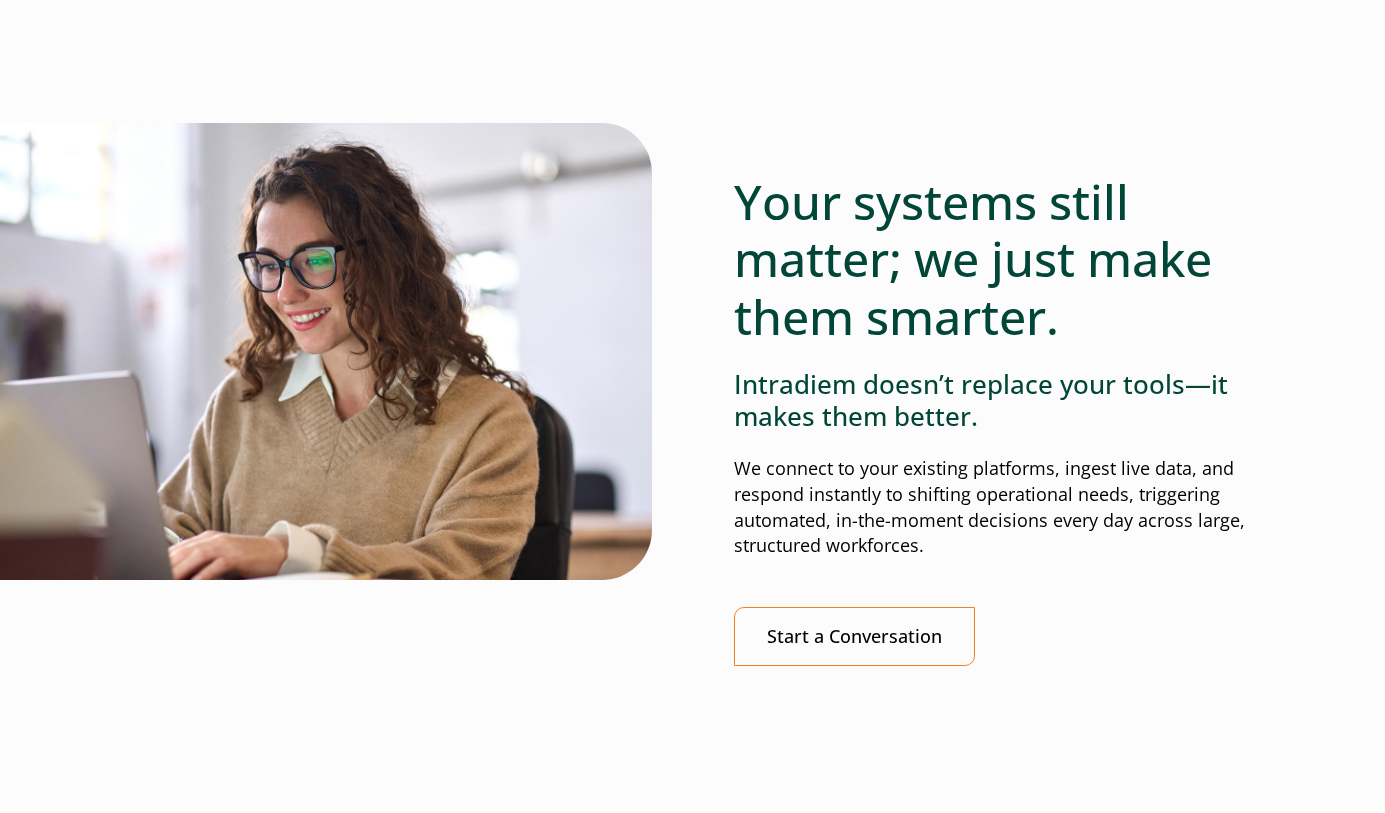 scroll, scrollTop: 4145, scrollLeft: 0, axis: vertical 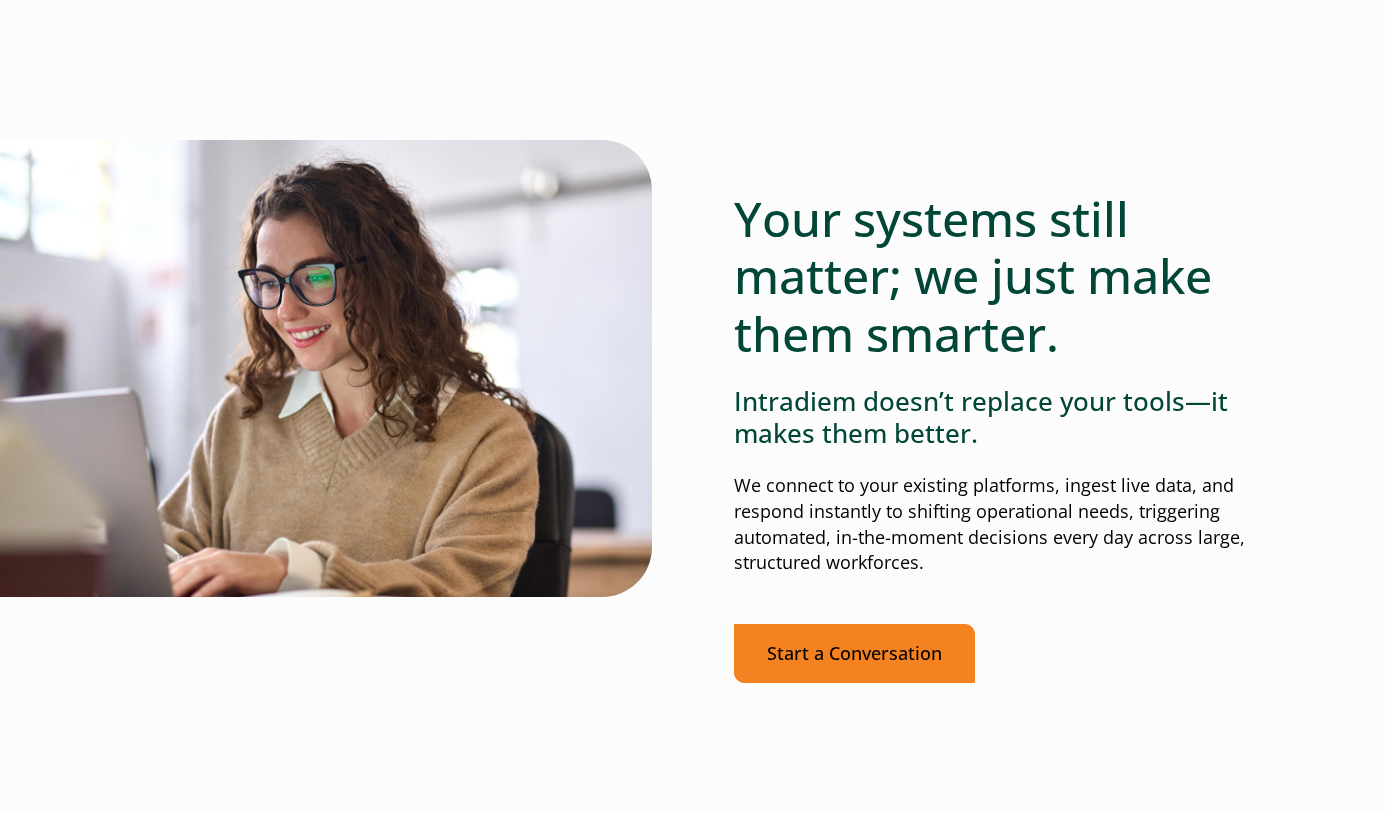 click on "Start a Conversation" at bounding box center [854, 653] 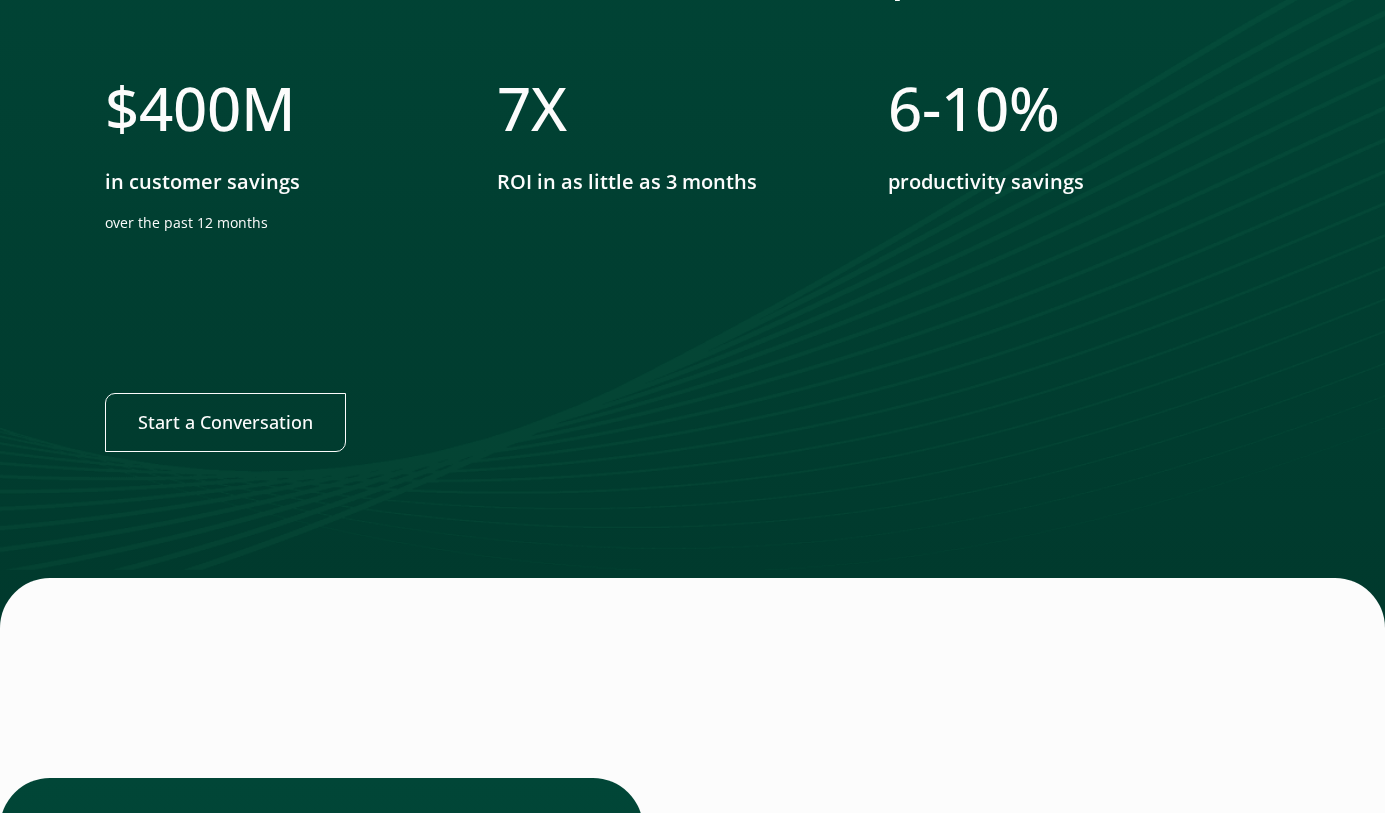 scroll, scrollTop: 6105, scrollLeft: 0, axis: vertical 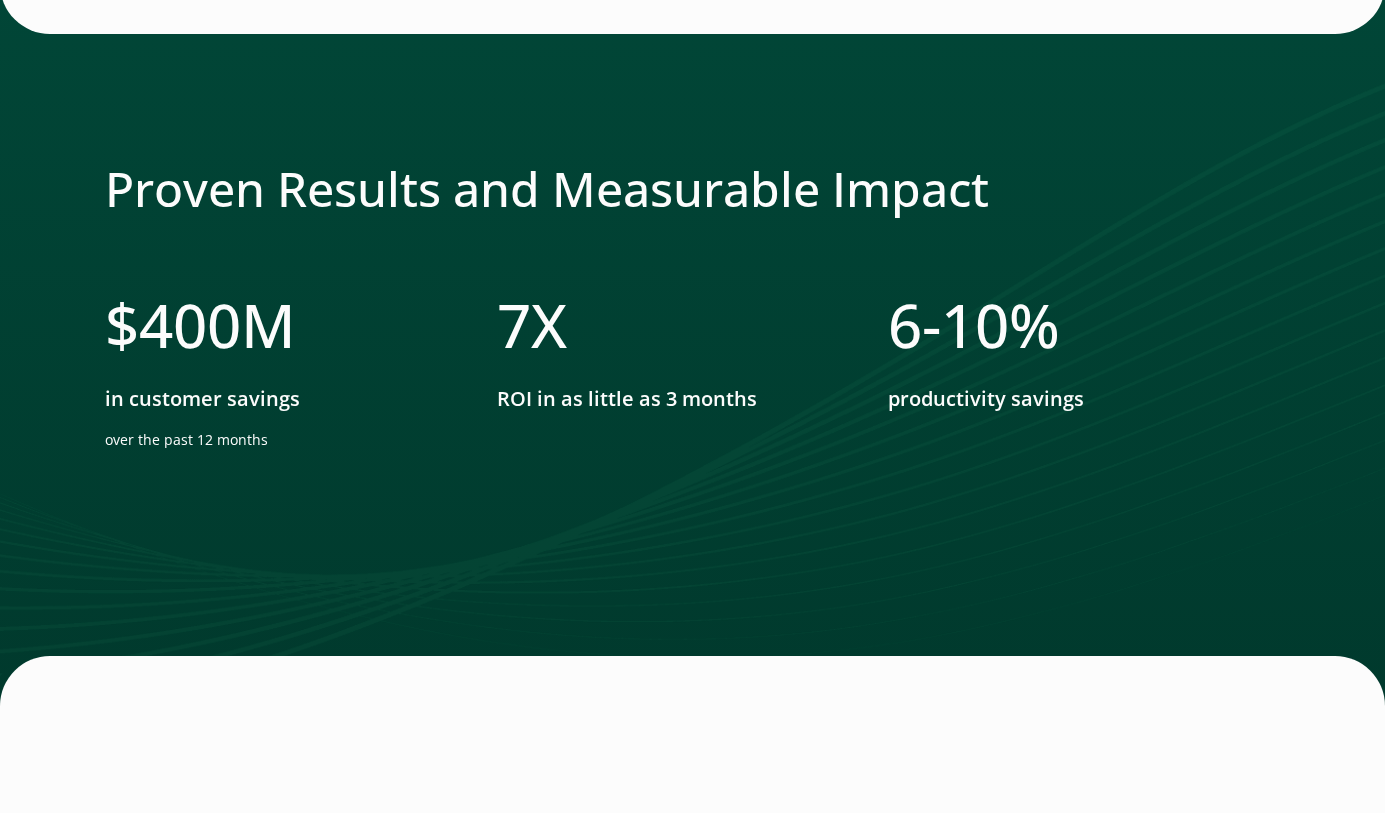 click on "$ 400 M" at bounding box center (280, 325) 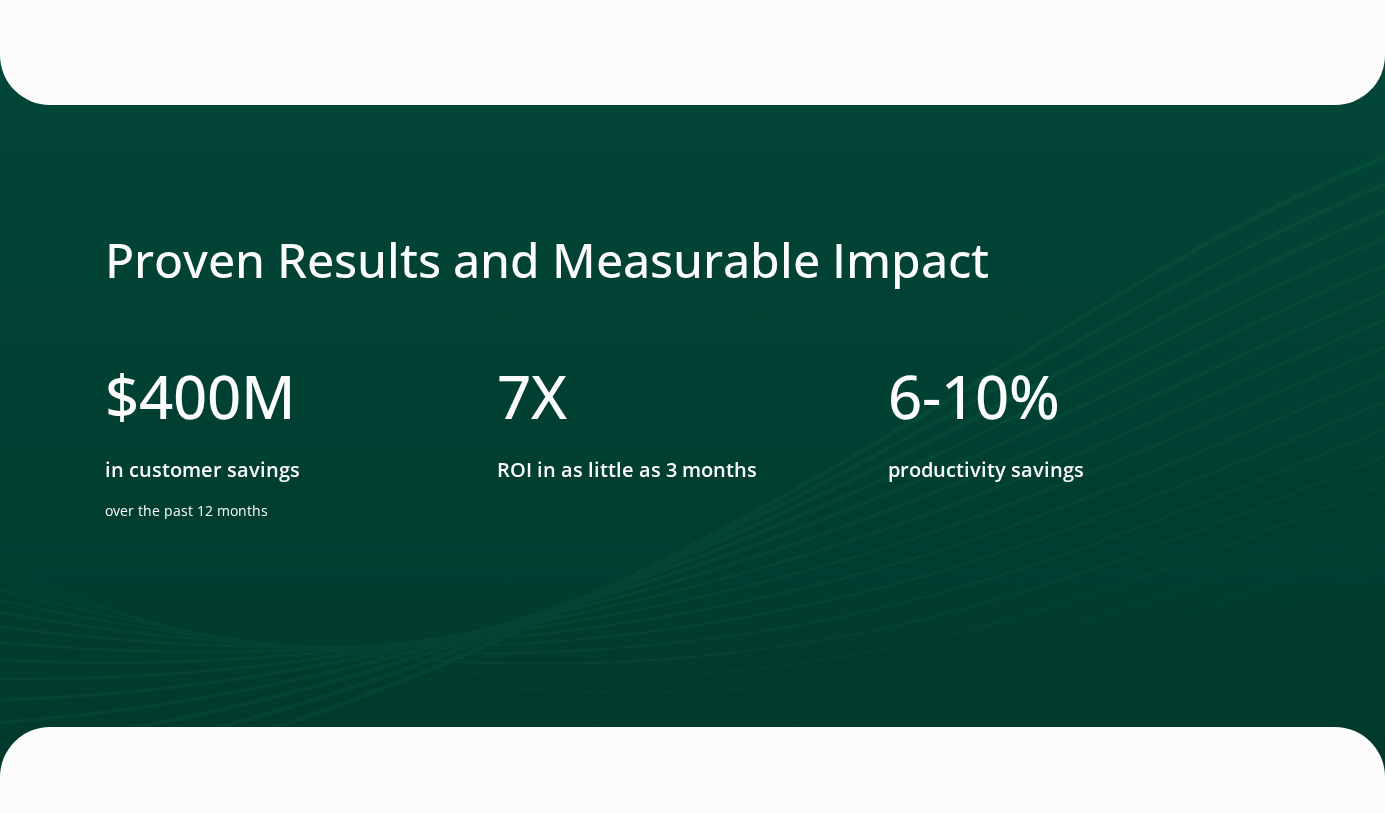 scroll, scrollTop: 5951, scrollLeft: 0, axis: vertical 